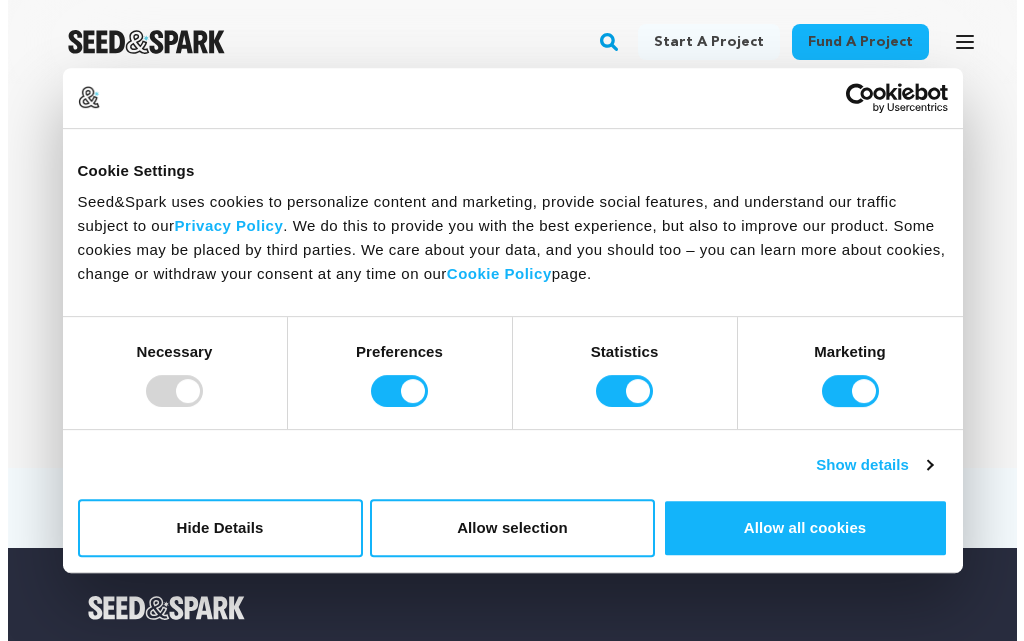scroll, scrollTop: 0, scrollLeft: 0, axis: both 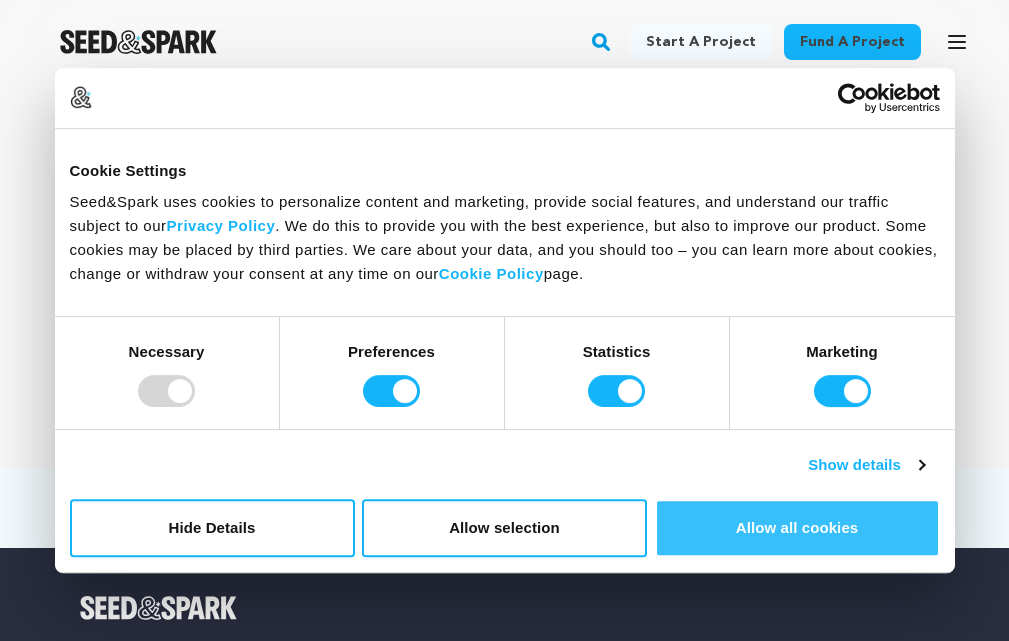 click on "Allow all cookies" at bounding box center [797, 528] 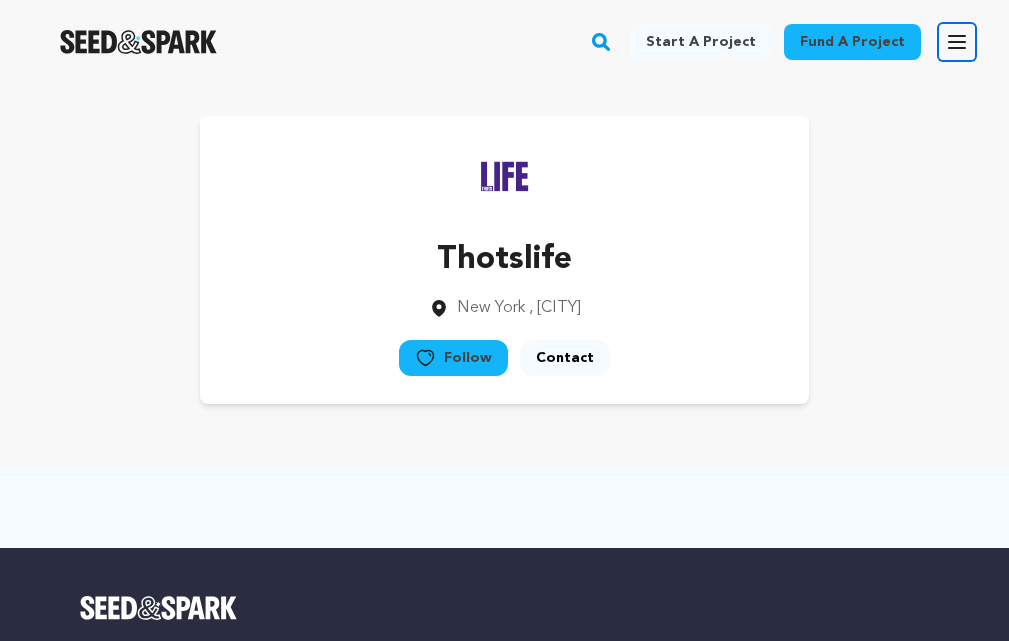 click 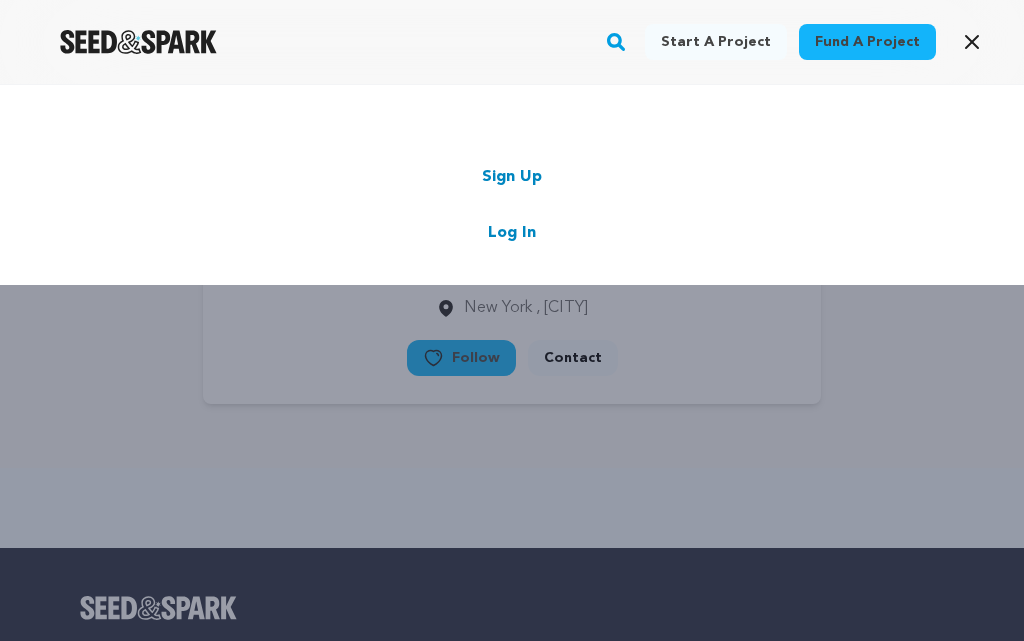 click on "Log In" at bounding box center [512, 233] 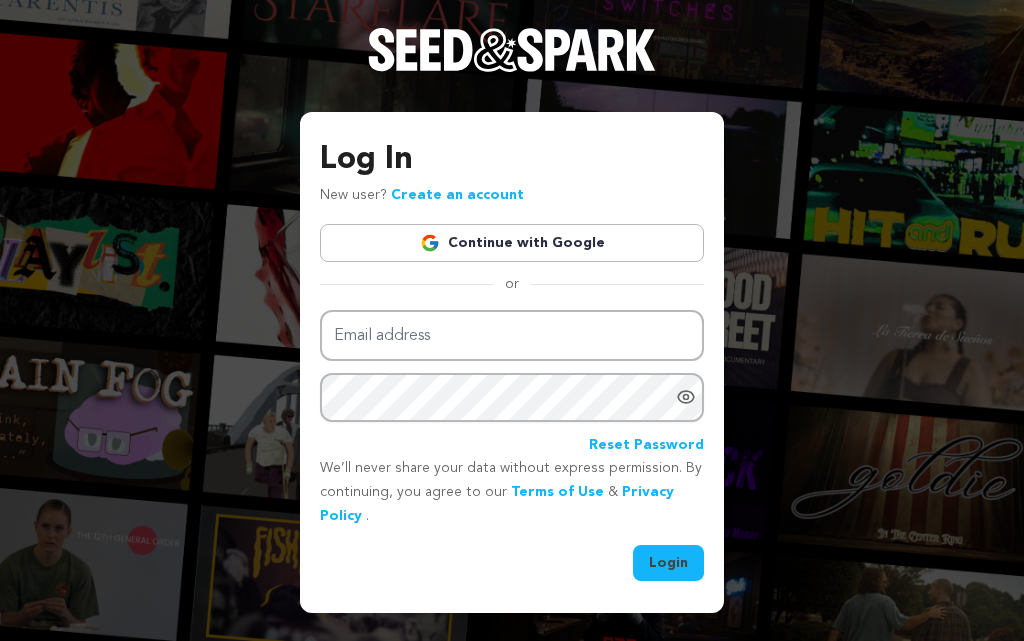 scroll, scrollTop: 0, scrollLeft: 0, axis: both 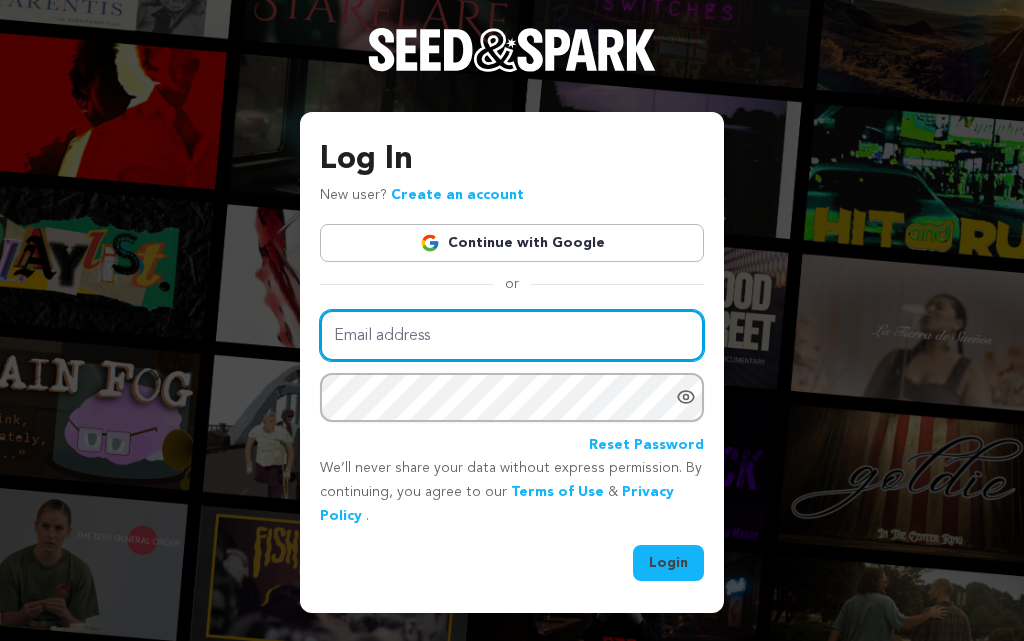 type on "[EMAIL]" 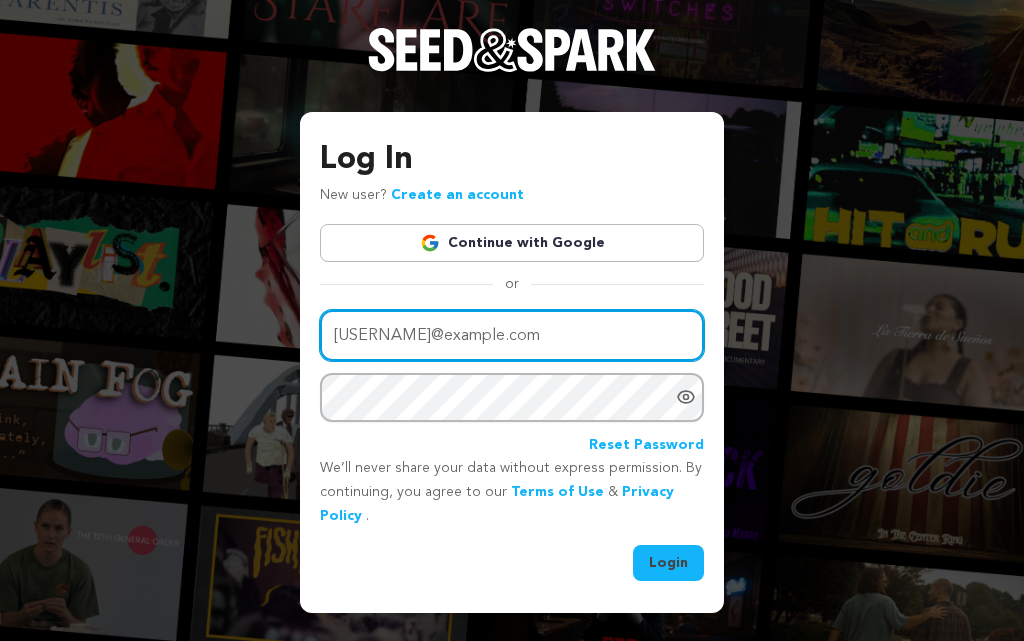 click on "[EMAIL]" at bounding box center [512, 335] 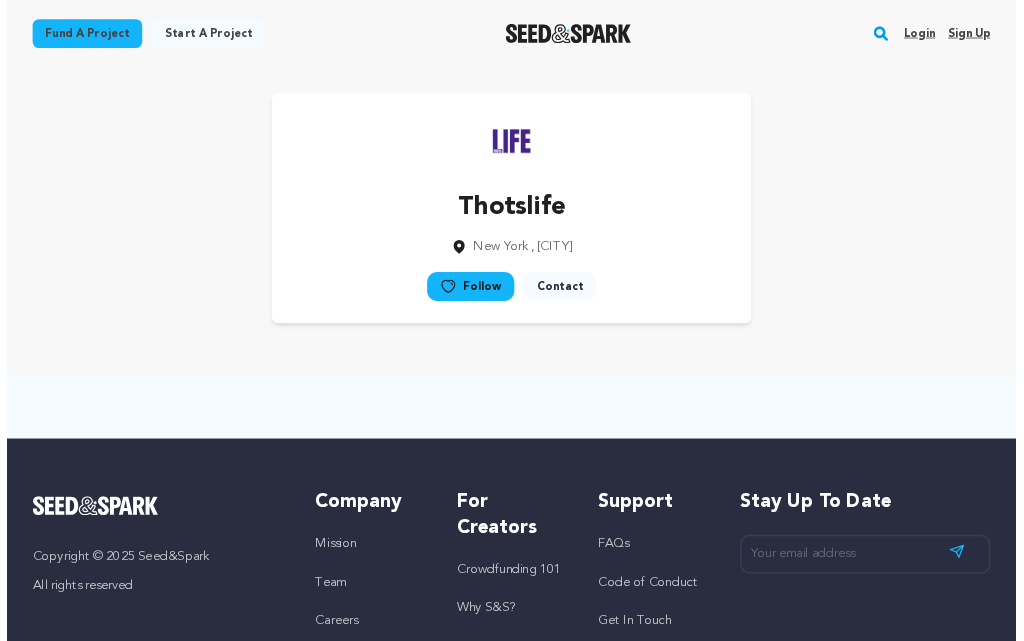 scroll, scrollTop: 0, scrollLeft: 0, axis: both 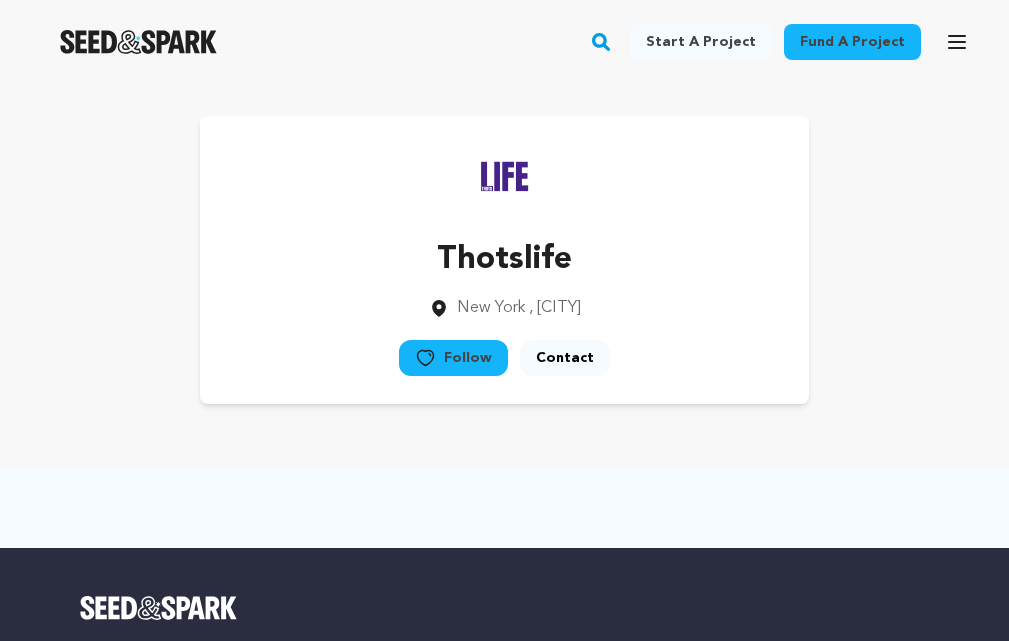 click at bounding box center (505, 176) 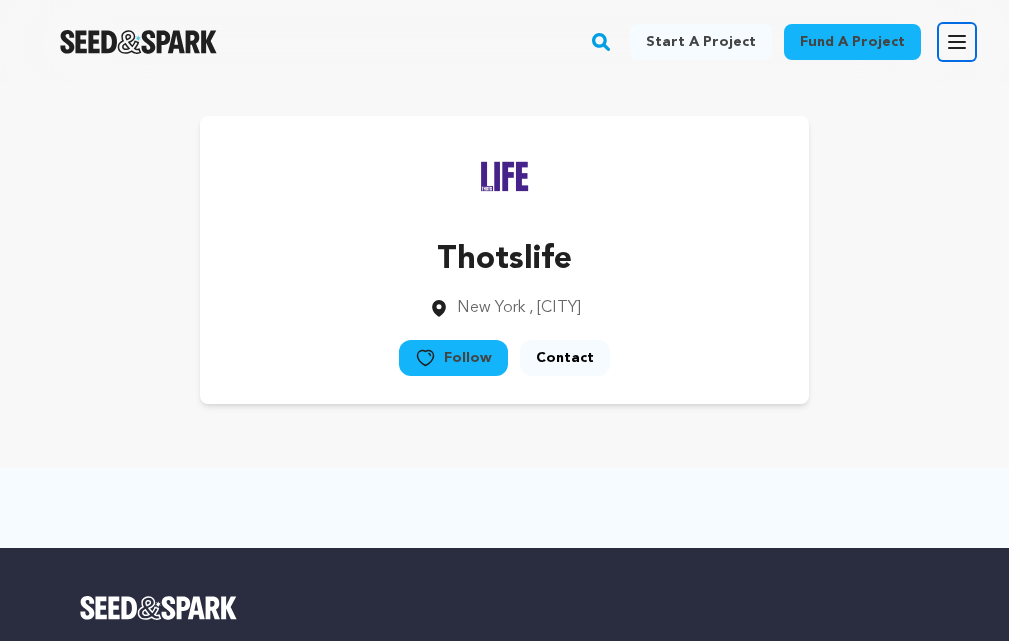 click 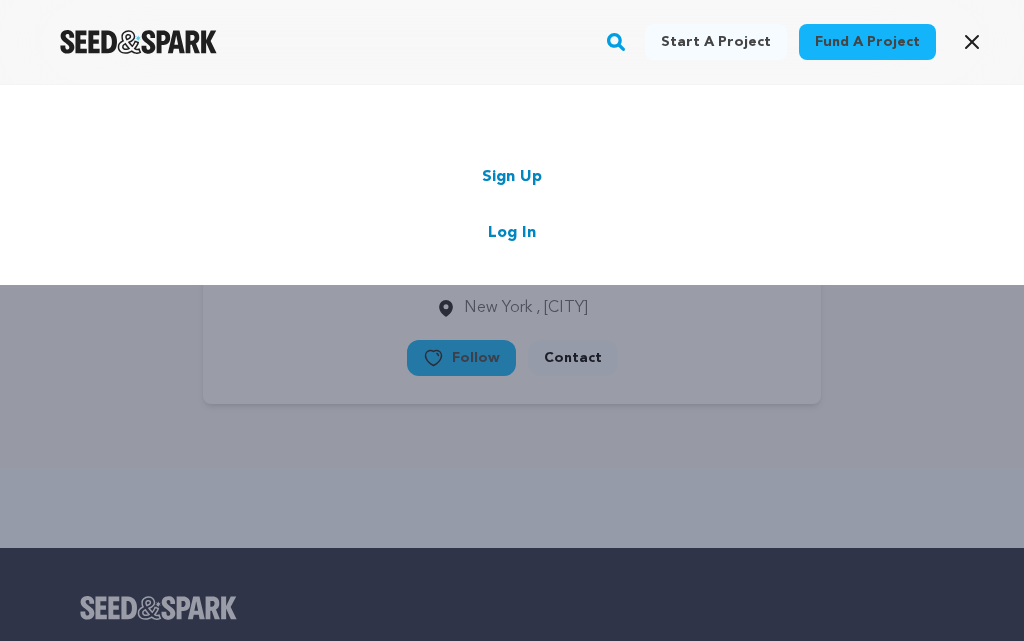 click on "Log In" at bounding box center (512, 233) 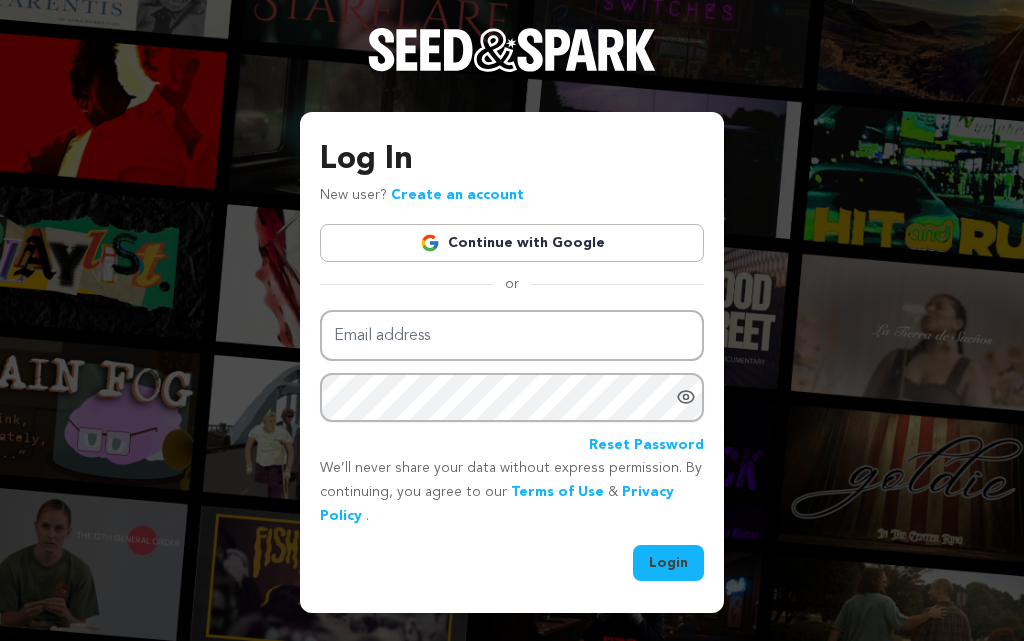 scroll, scrollTop: 0, scrollLeft: 0, axis: both 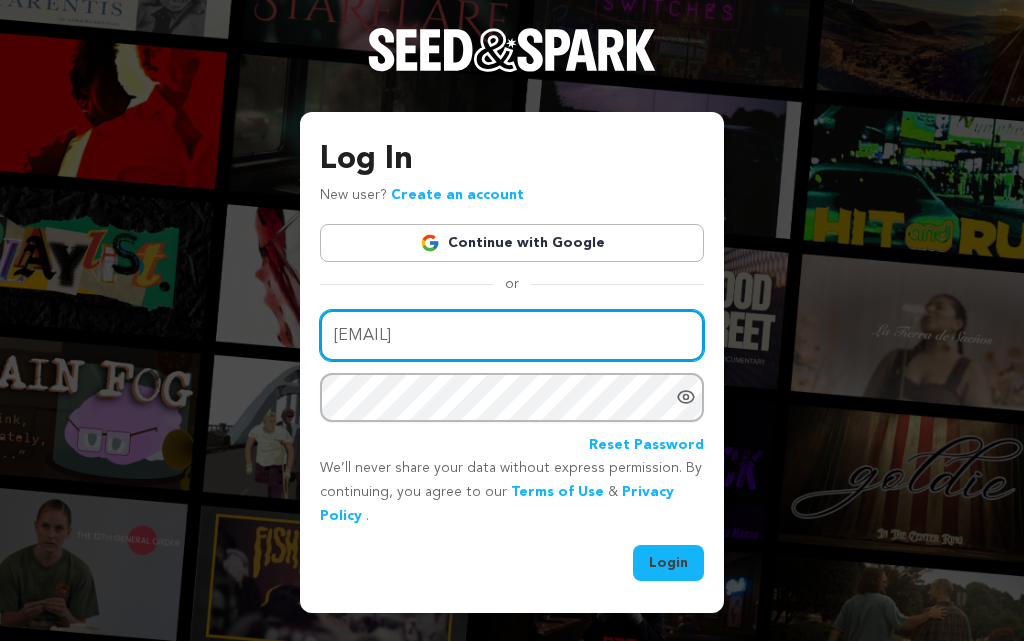 click on "johnkhaskali@gmail.com" at bounding box center [512, 335] 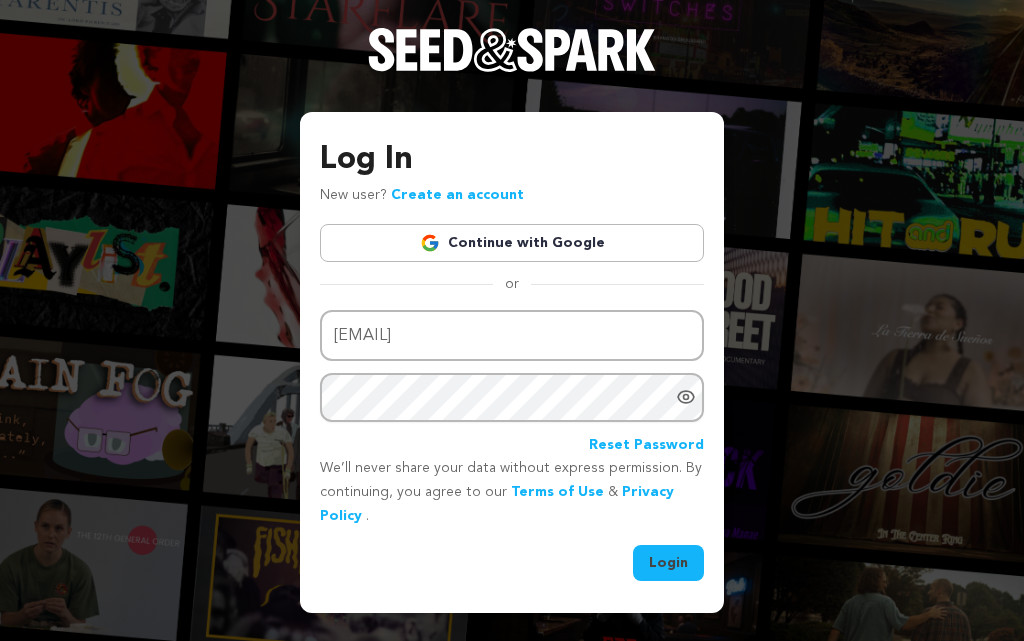 click on "Login" at bounding box center [668, 563] 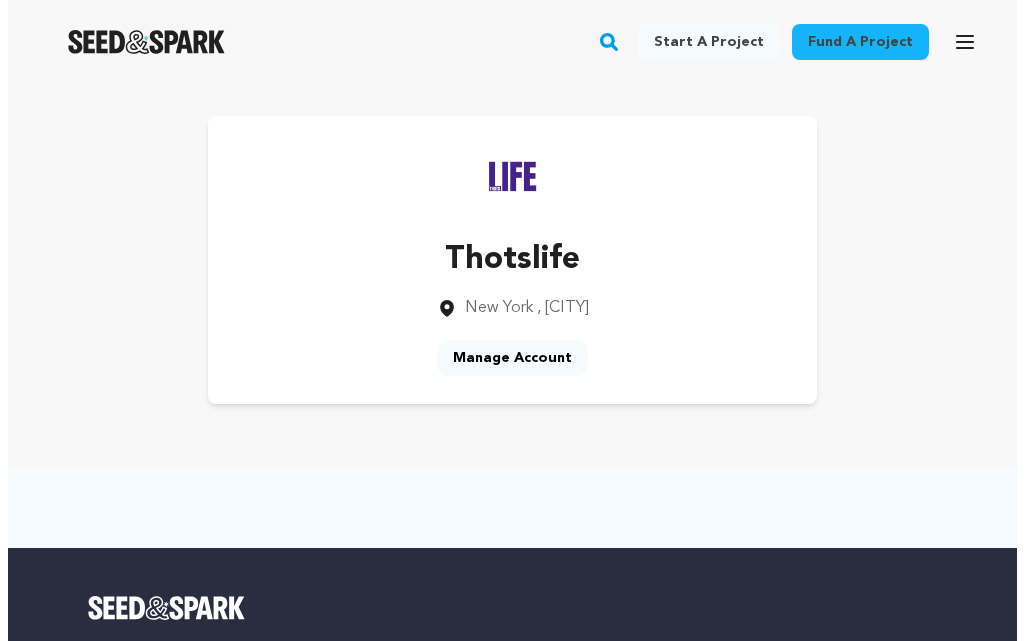 scroll, scrollTop: 0, scrollLeft: 0, axis: both 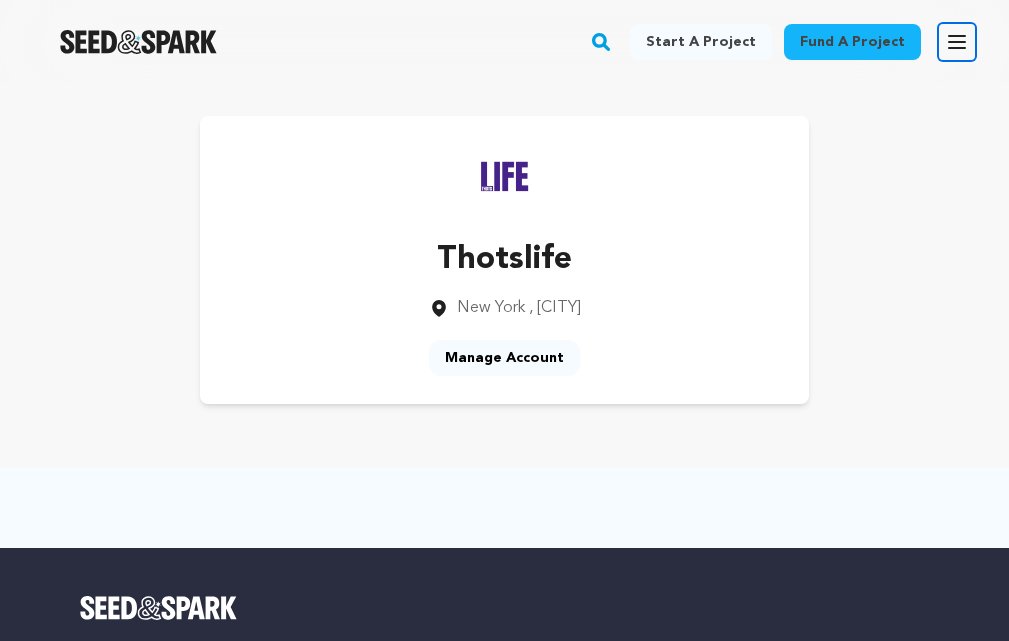 click 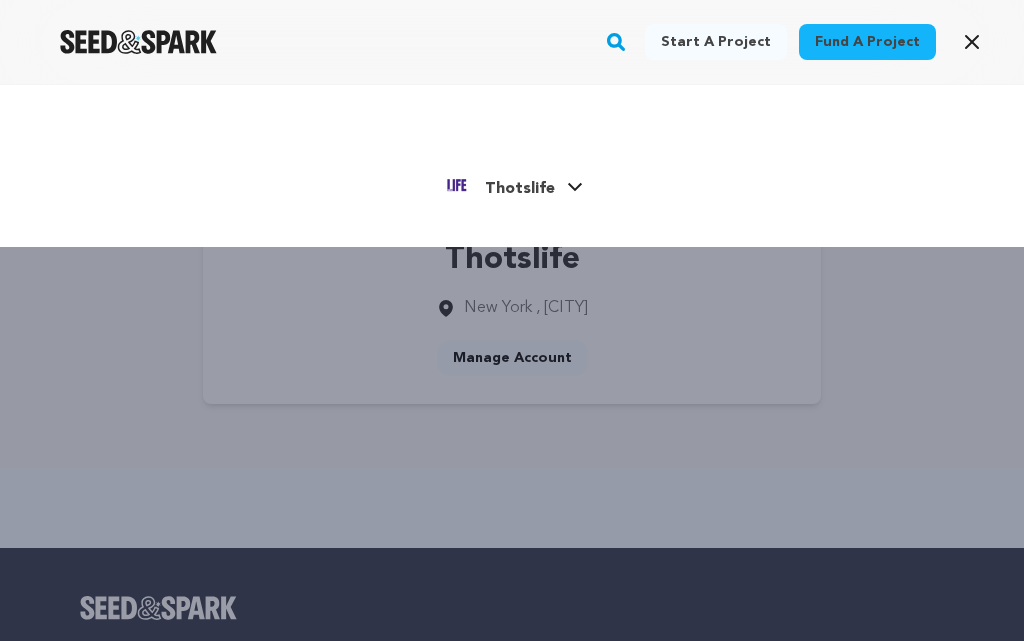 click on "Thotslife
Thotslife" at bounding box center (512, 183) 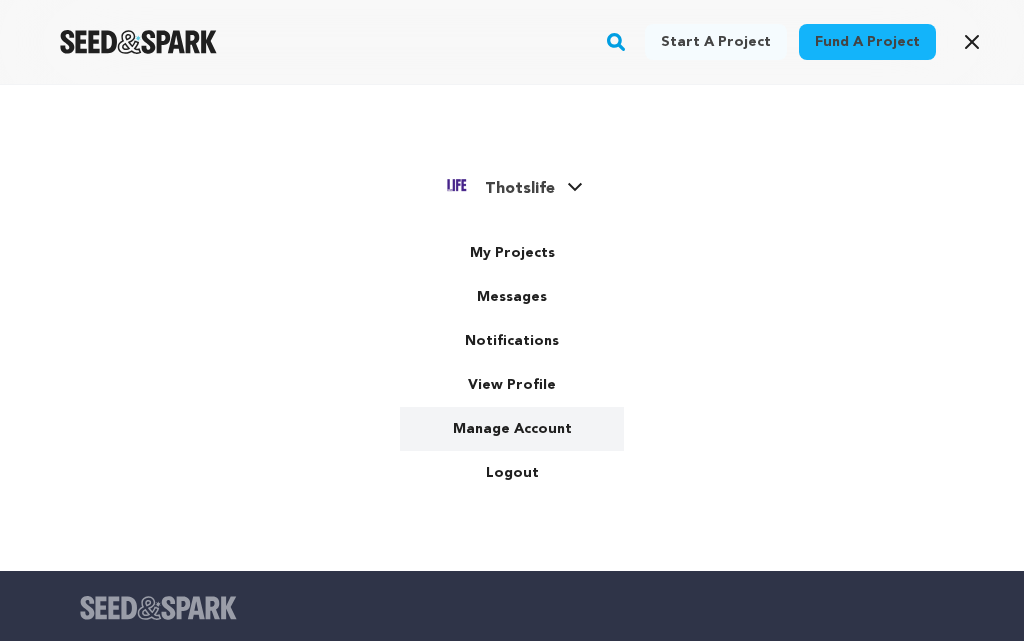 click on "Manage Account" at bounding box center (512, 429) 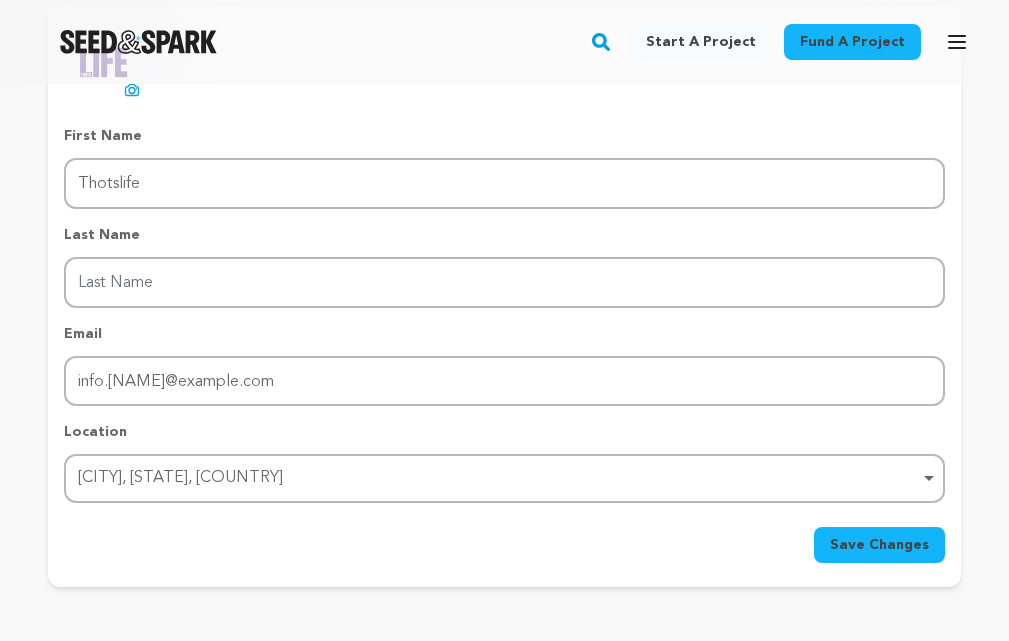 scroll, scrollTop: 300, scrollLeft: 0, axis: vertical 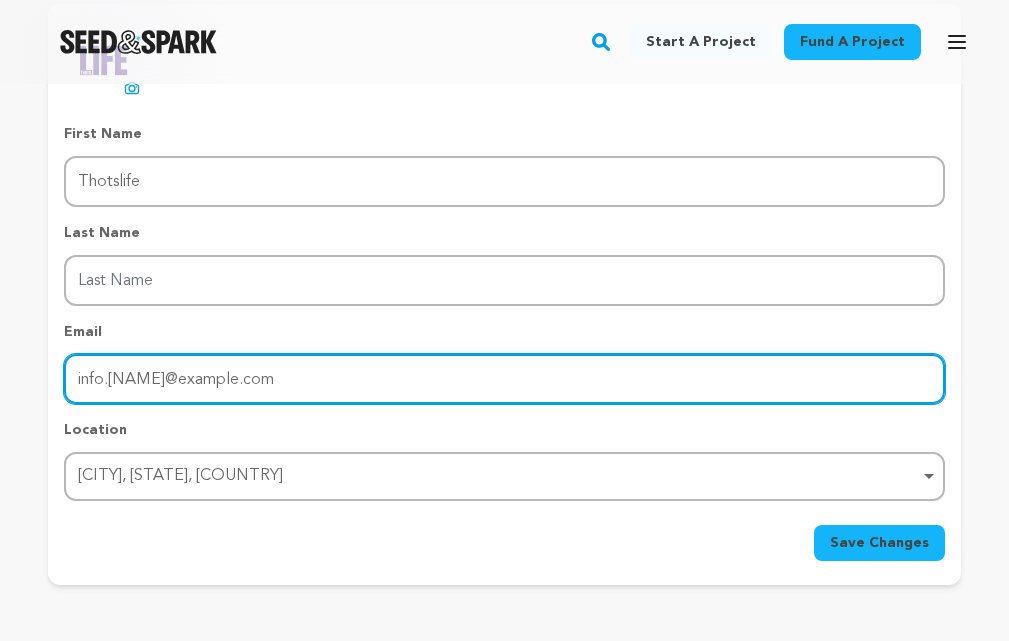 click on "info.[NAME]@example.com" at bounding box center (504, 379) 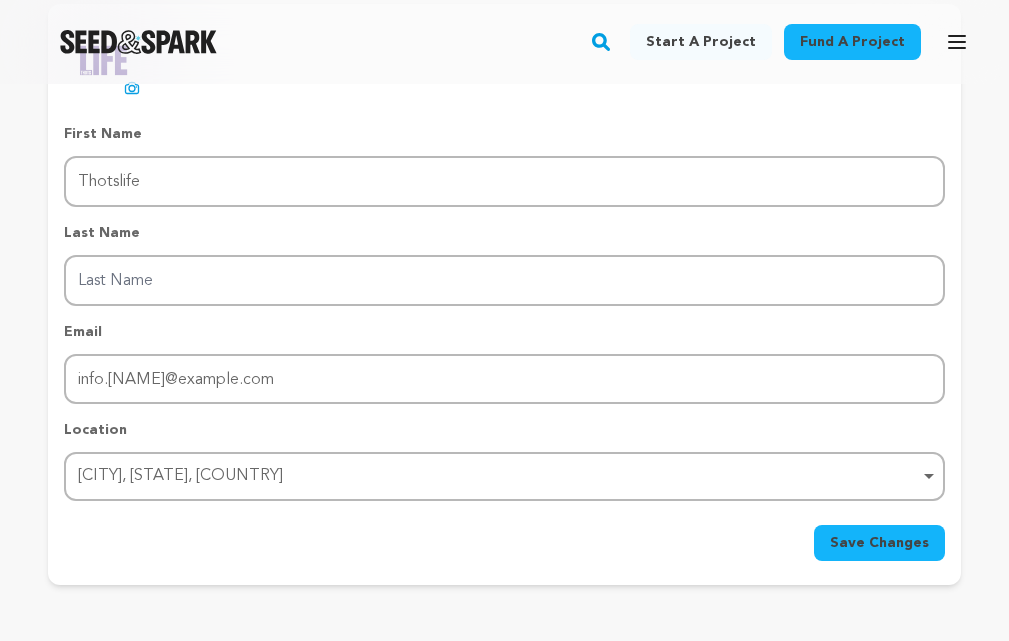 click on "[CITY], [STATE], [COUNTRY] Remove item" at bounding box center [498, 476] 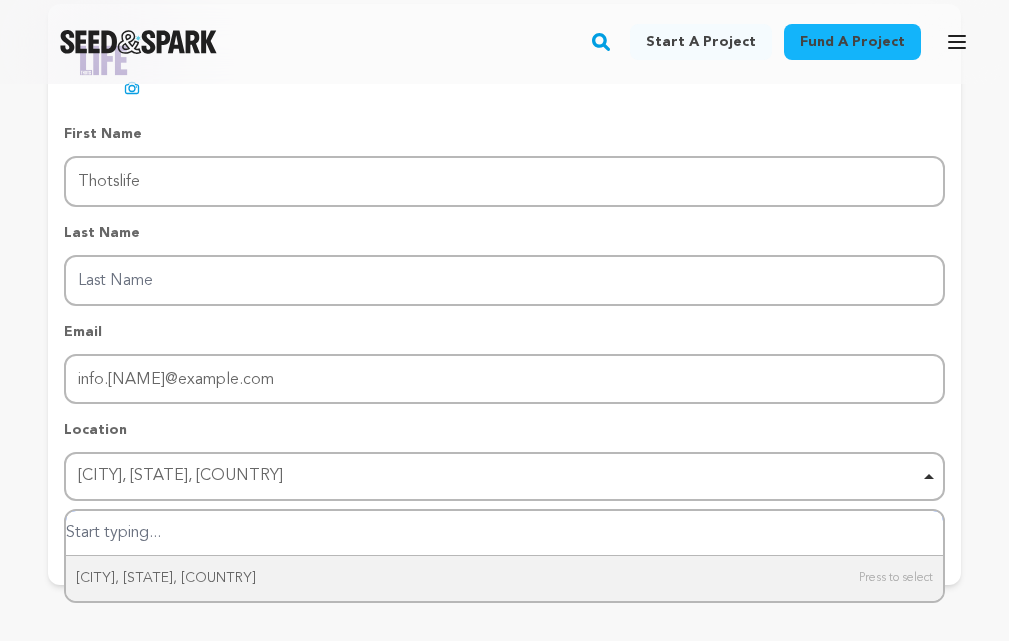 click at bounding box center [504, 533] 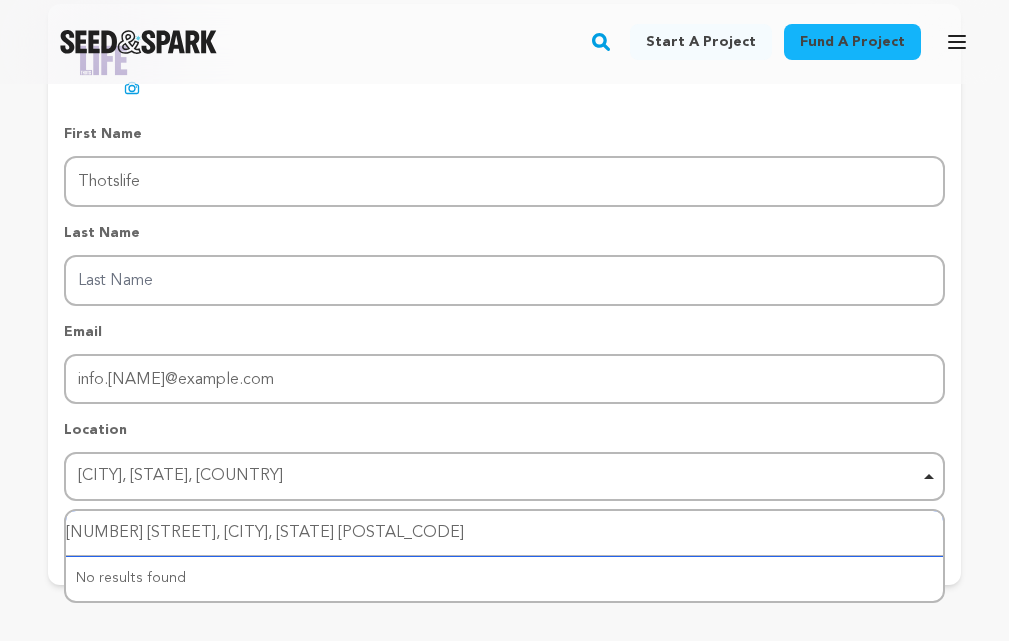 click on "[NUMBER] [STREET], [CITY], [STATE] [POSTAL_CODE]" at bounding box center [504, 533] 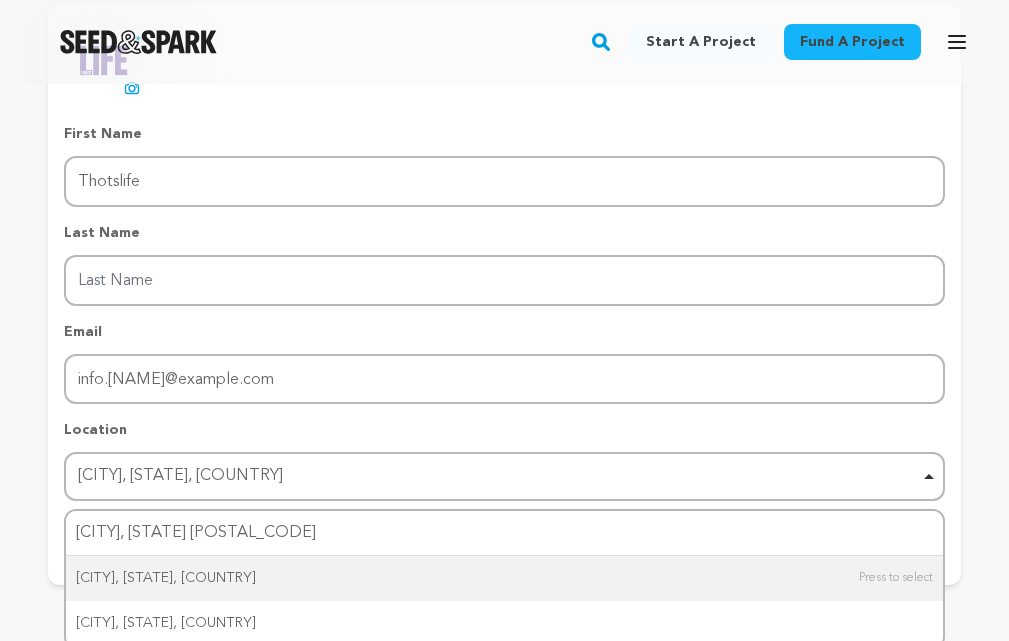 type 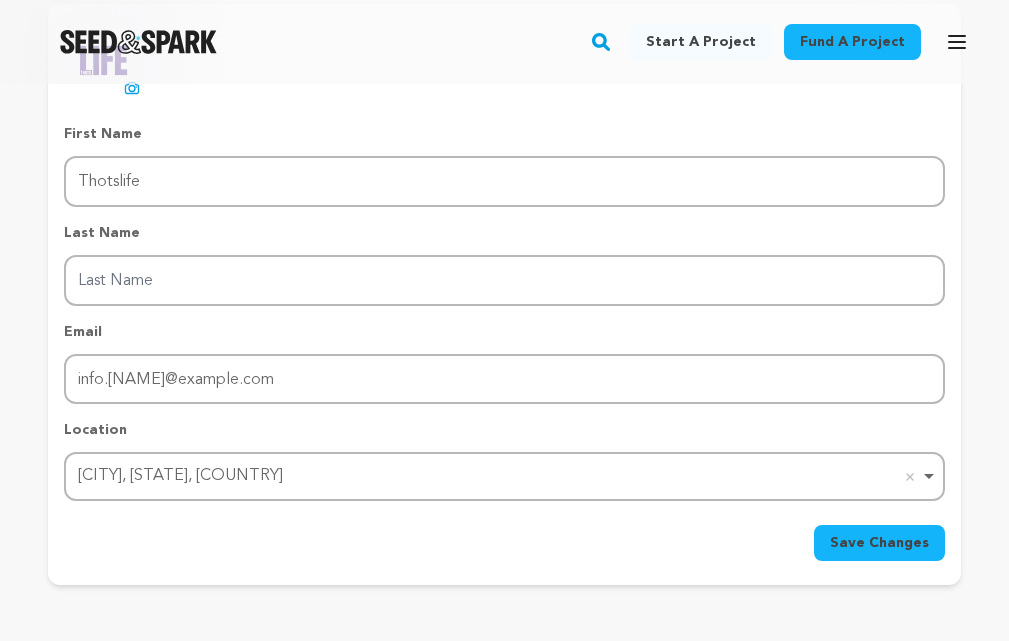 click on "Save Changes" at bounding box center [879, 543] 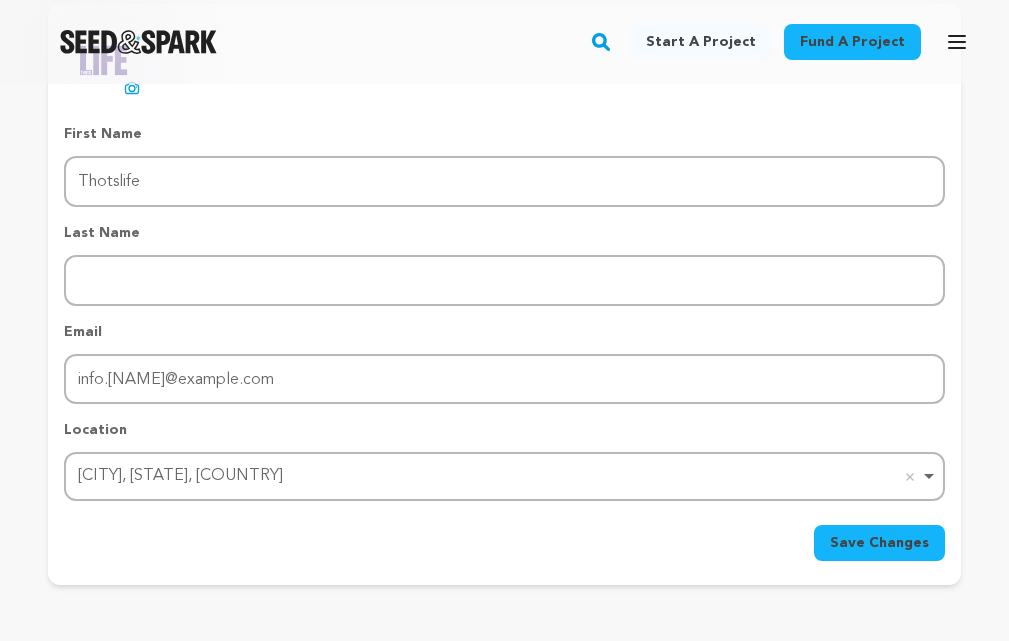 click on "Save Changes" at bounding box center [879, 543] 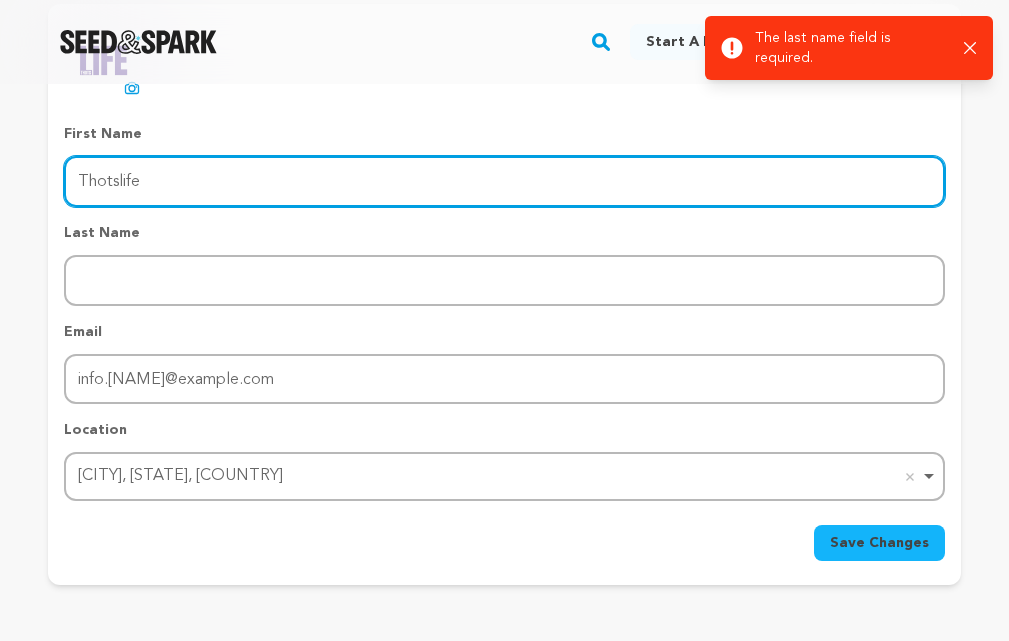 click on "Thotslife" at bounding box center (504, 181) 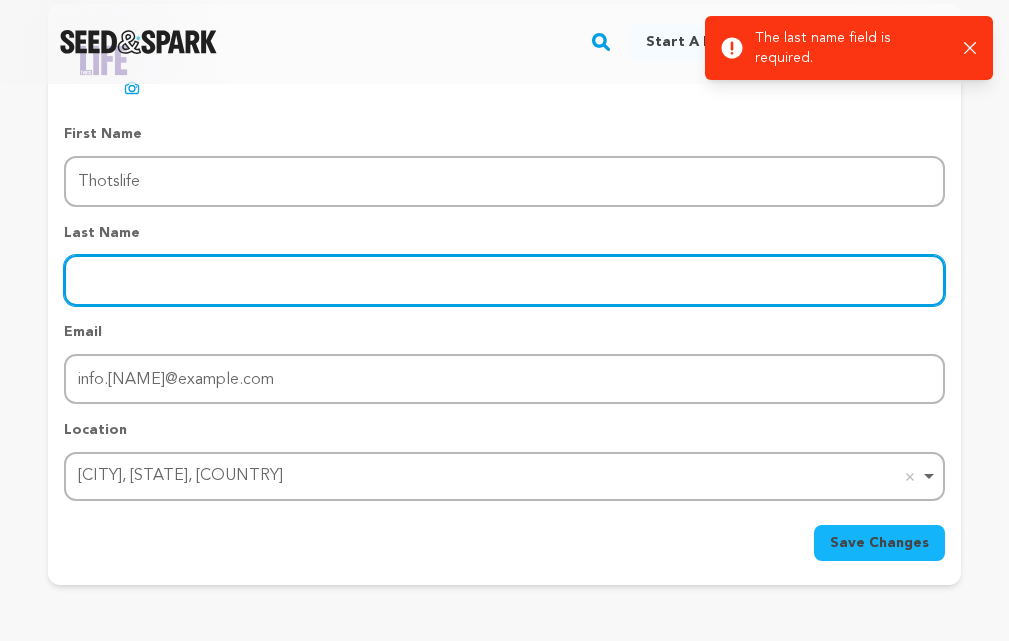 click on "Last Name" at bounding box center [504, 280] 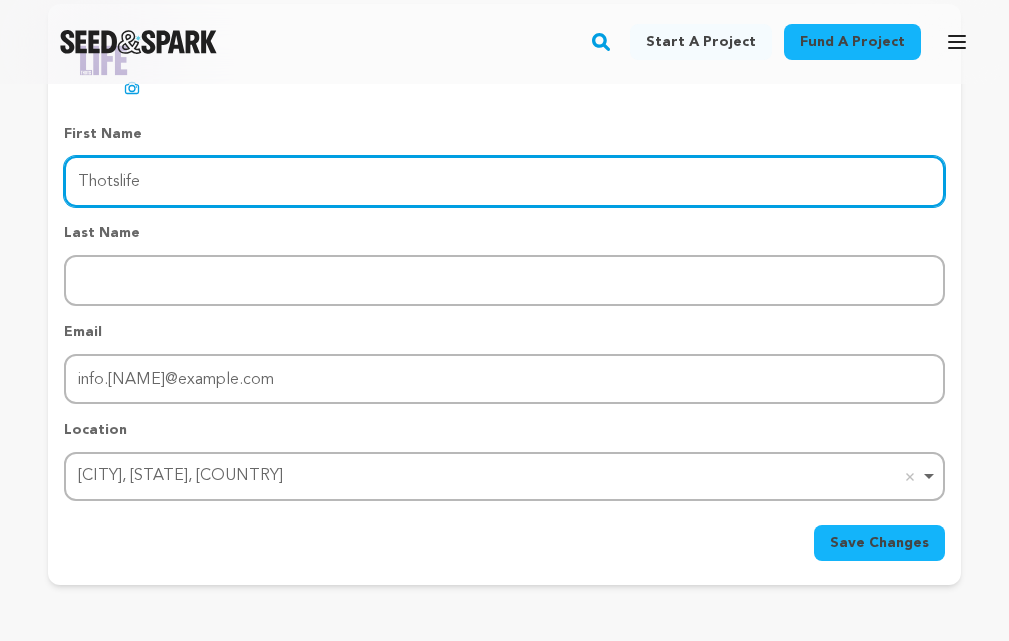 click on "Thotslife" at bounding box center [504, 181] 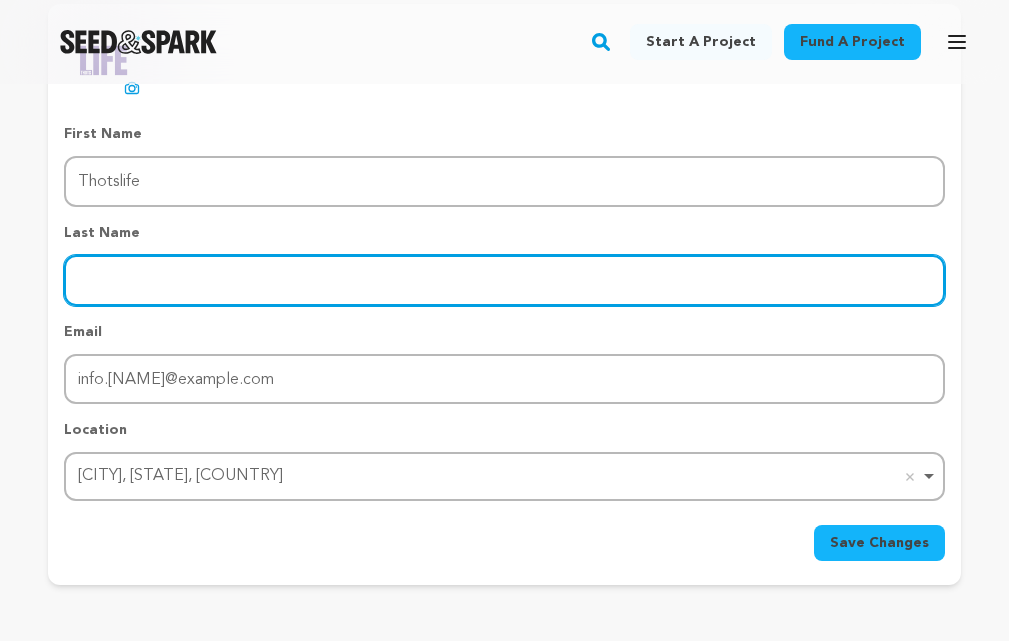 click on "Last Name" at bounding box center [504, 280] 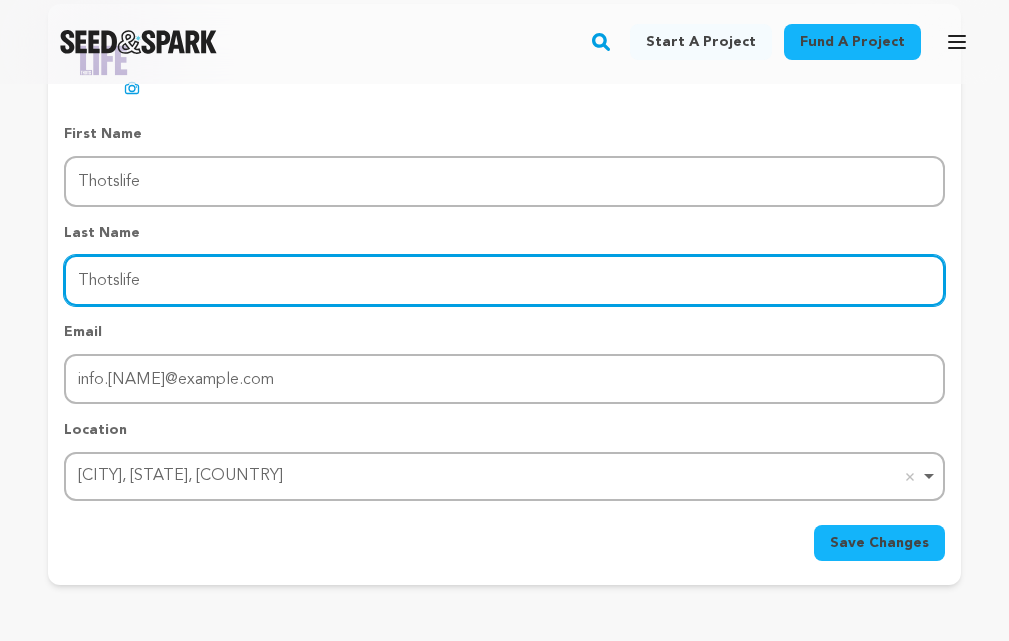 type on "Thotslife" 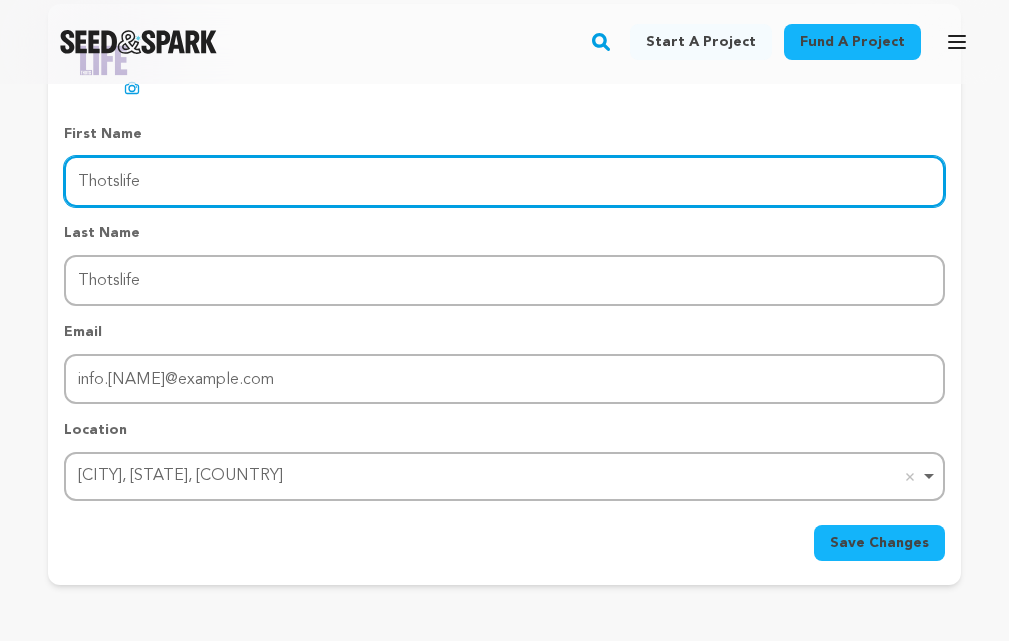click on "Thotslife" at bounding box center [504, 181] 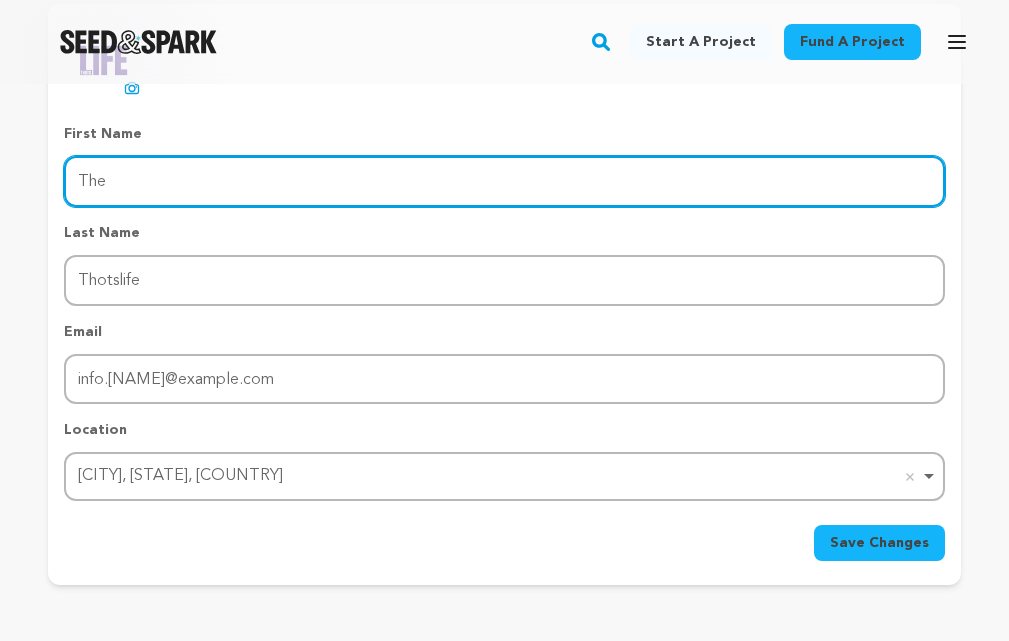 type on "The" 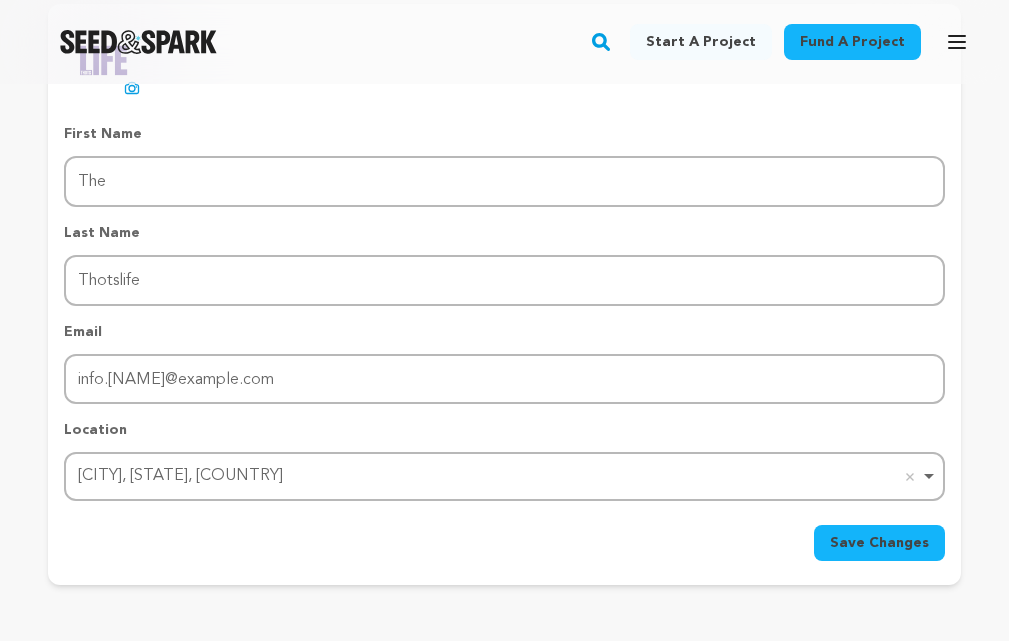 click on "Save Changes" at bounding box center (879, 543) 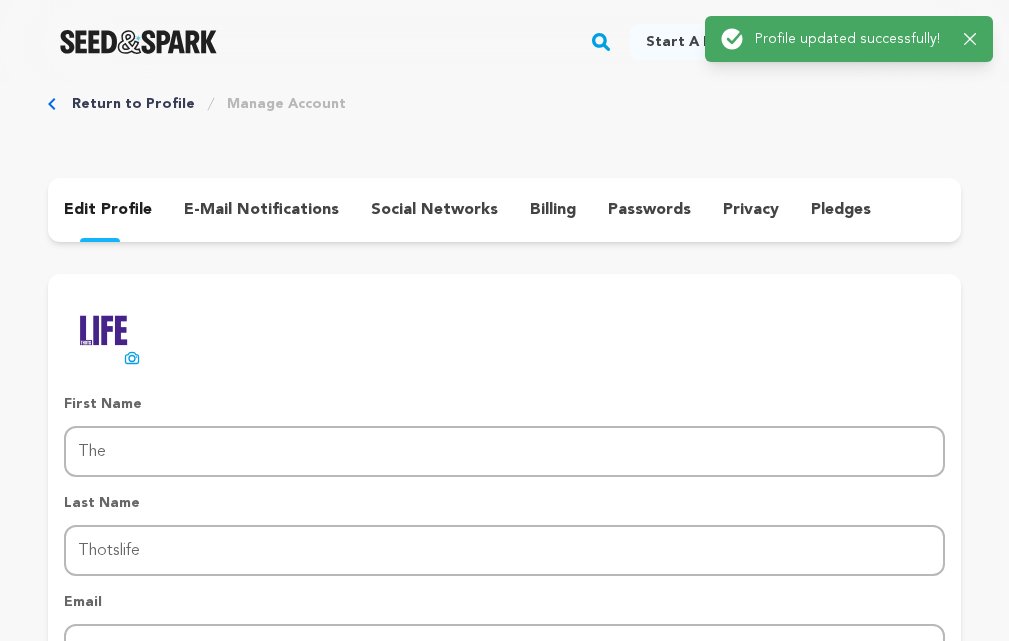 scroll, scrollTop: 0, scrollLeft: 0, axis: both 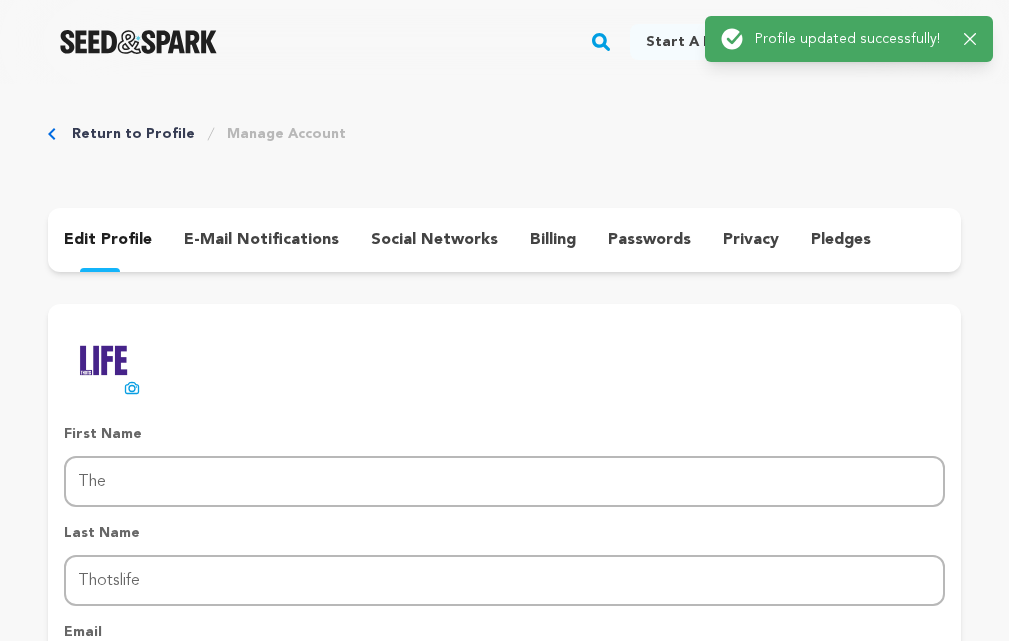 click on "social networks" at bounding box center [434, 240] 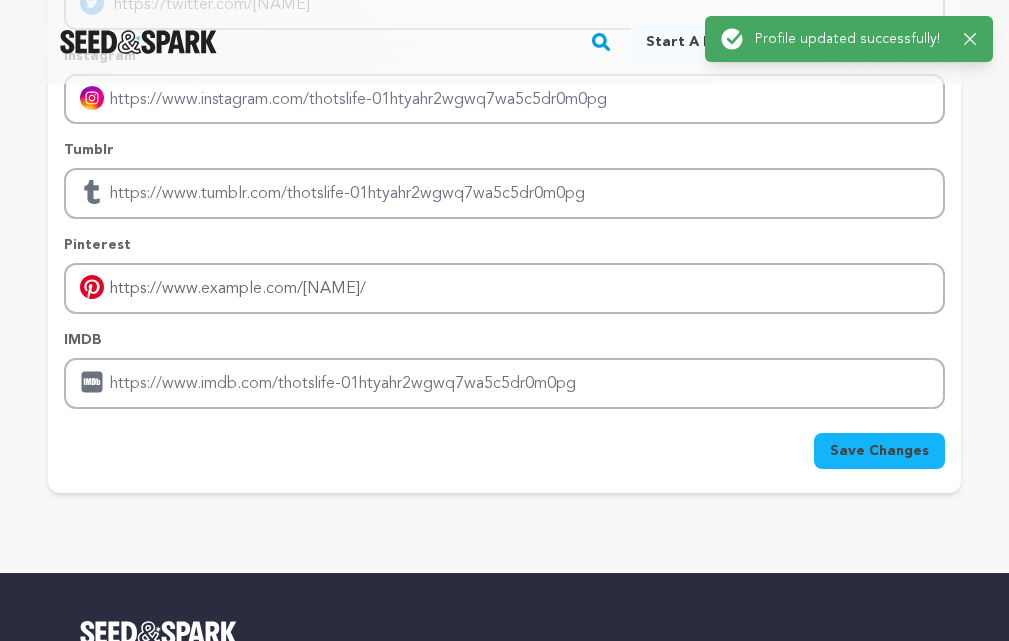 scroll, scrollTop: 500, scrollLeft: 0, axis: vertical 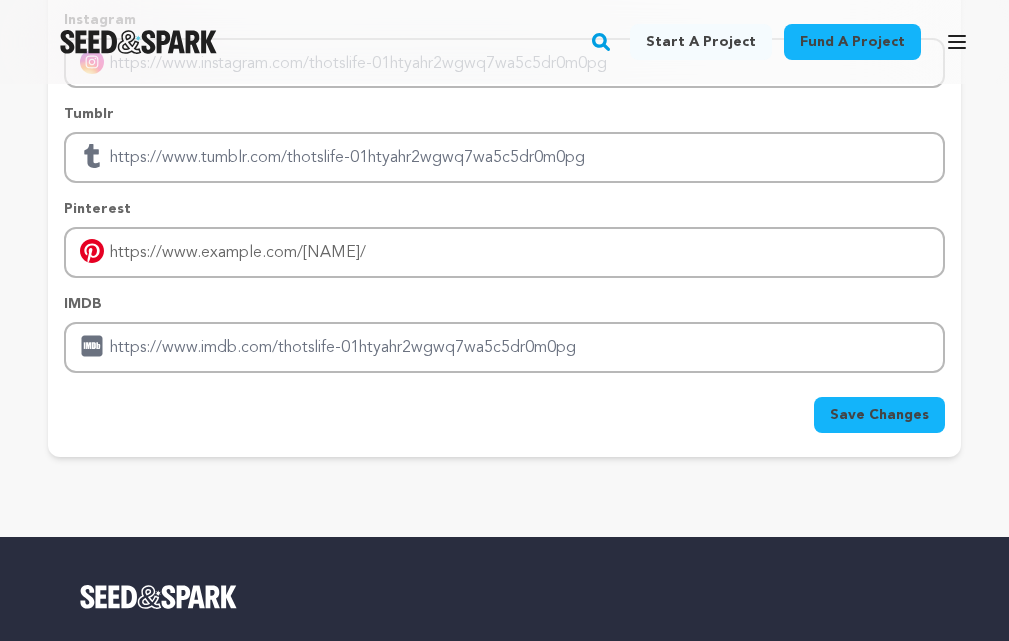 click on "Facebook
Twitter
https://twitter.com/[NAME]
Instagram
Tumblr
Pinterest
https://www.pinterest.com/[NAME]" at bounding box center [504, 126] 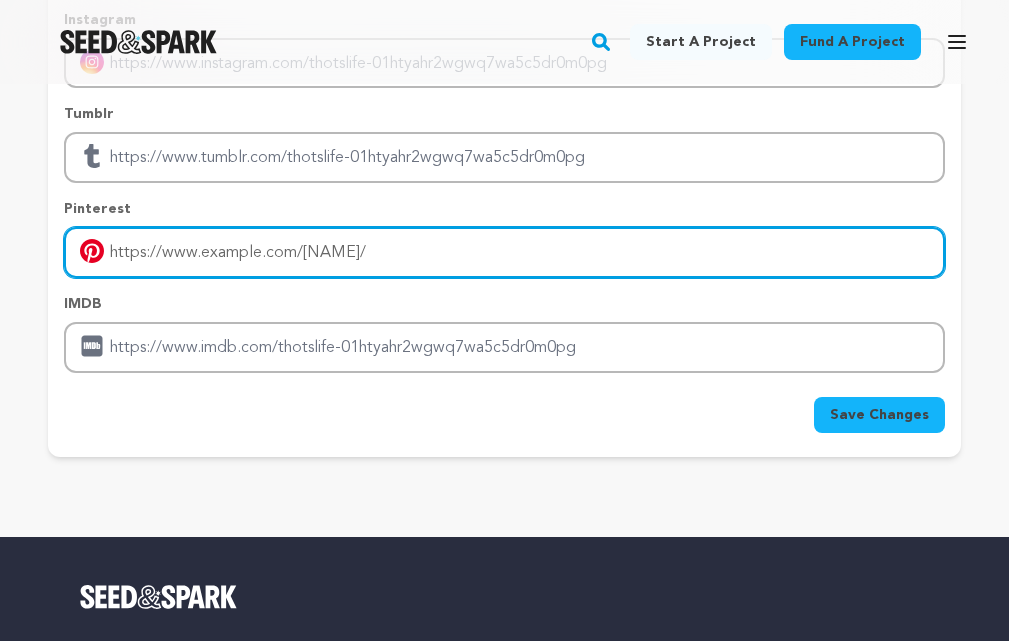 click on "https://www.example.com/[NAME]/" at bounding box center [504, 252] 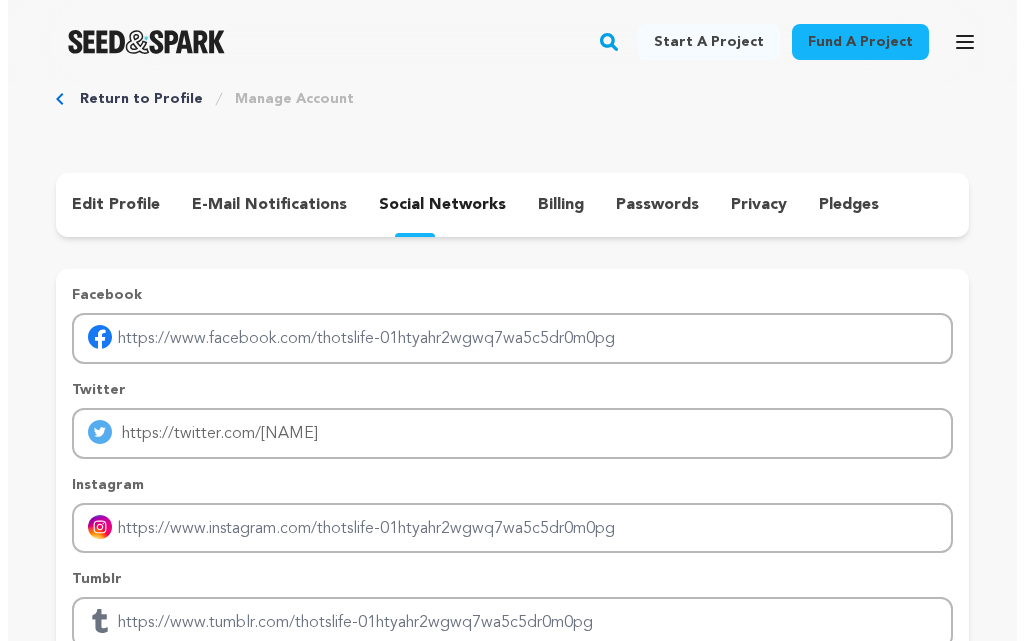 scroll, scrollTop: 0, scrollLeft: 0, axis: both 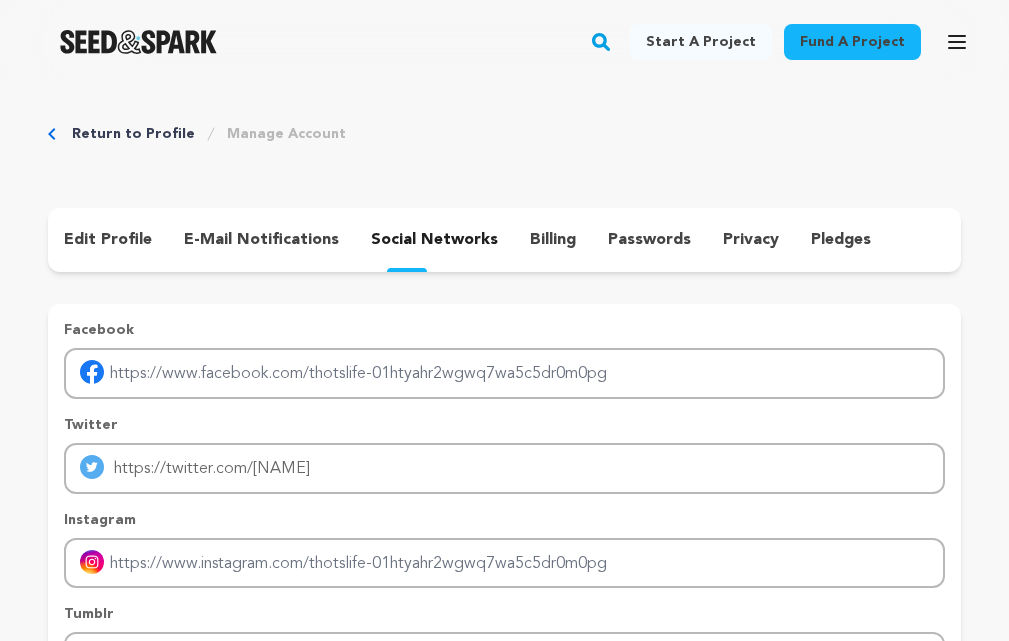 click on "e-mail notifications" at bounding box center [261, 240] 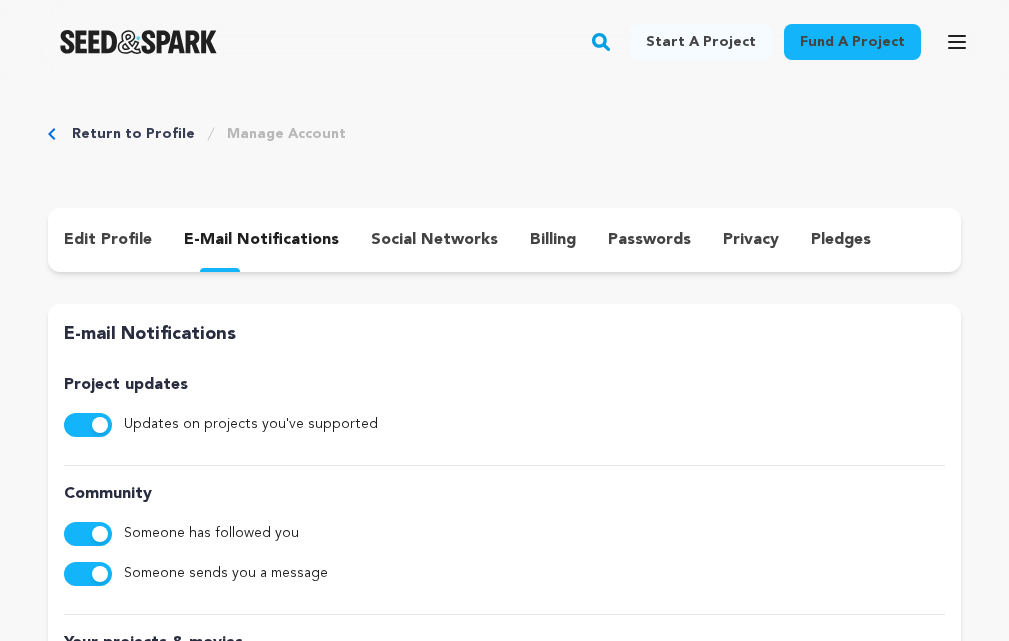 click on "billing" at bounding box center (553, 240) 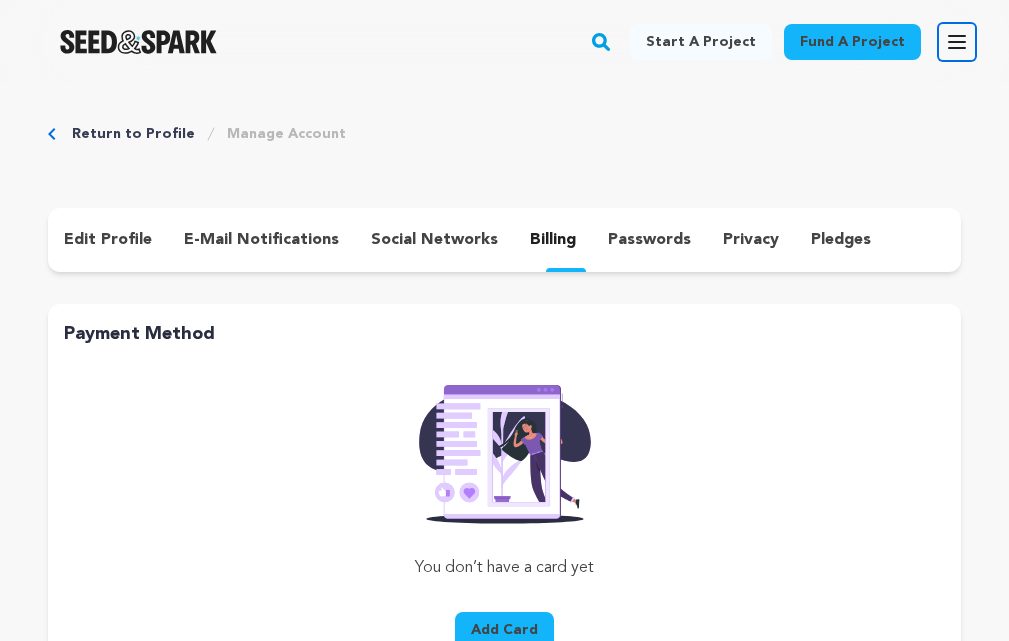 click 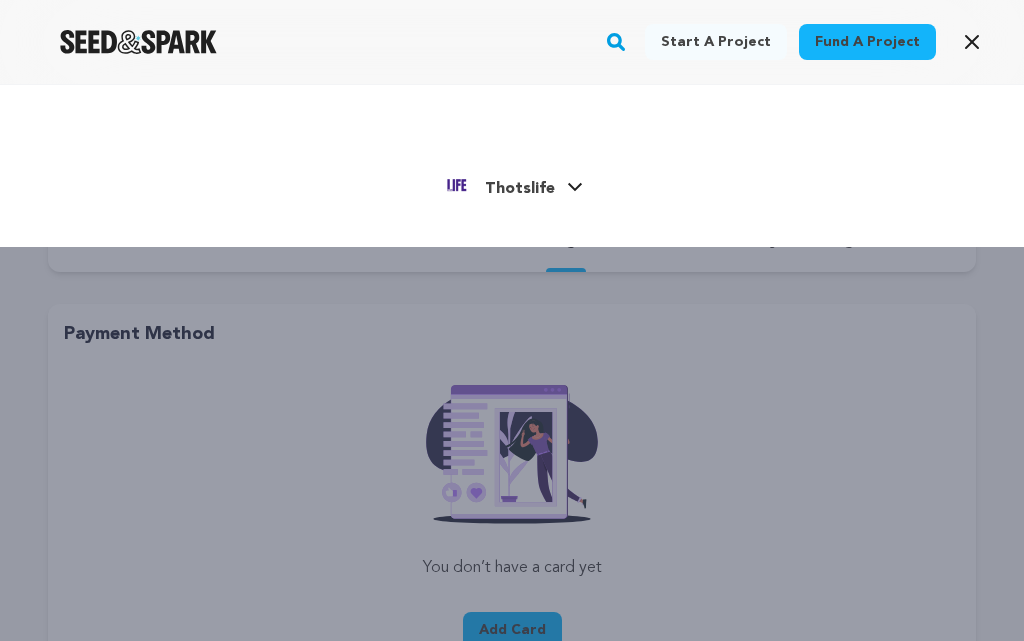 click on "Thotslife" at bounding box center (520, 189) 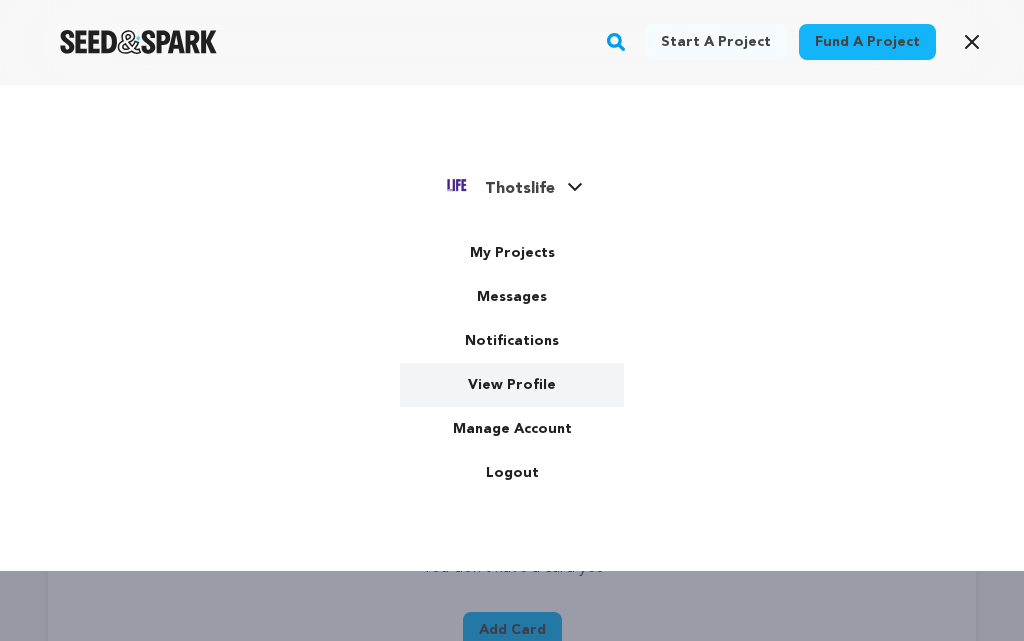 click on "View Profile" at bounding box center (512, 385) 